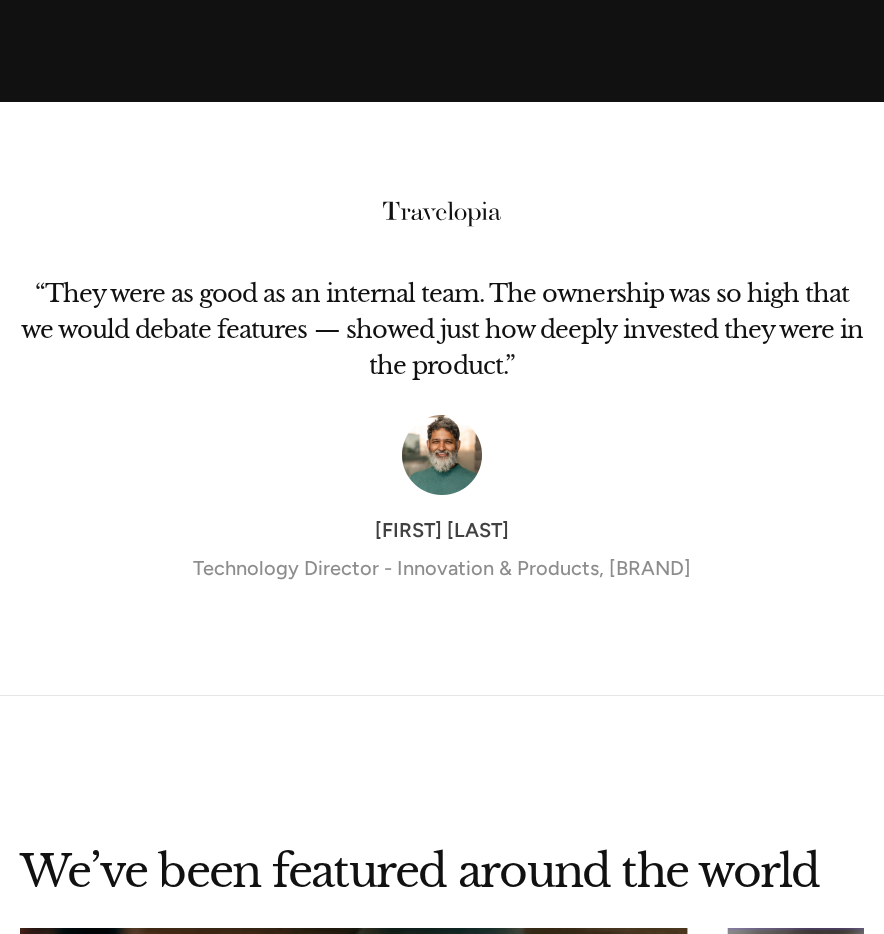 scroll, scrollTop: 0, scrollLeft: 0, axis: both 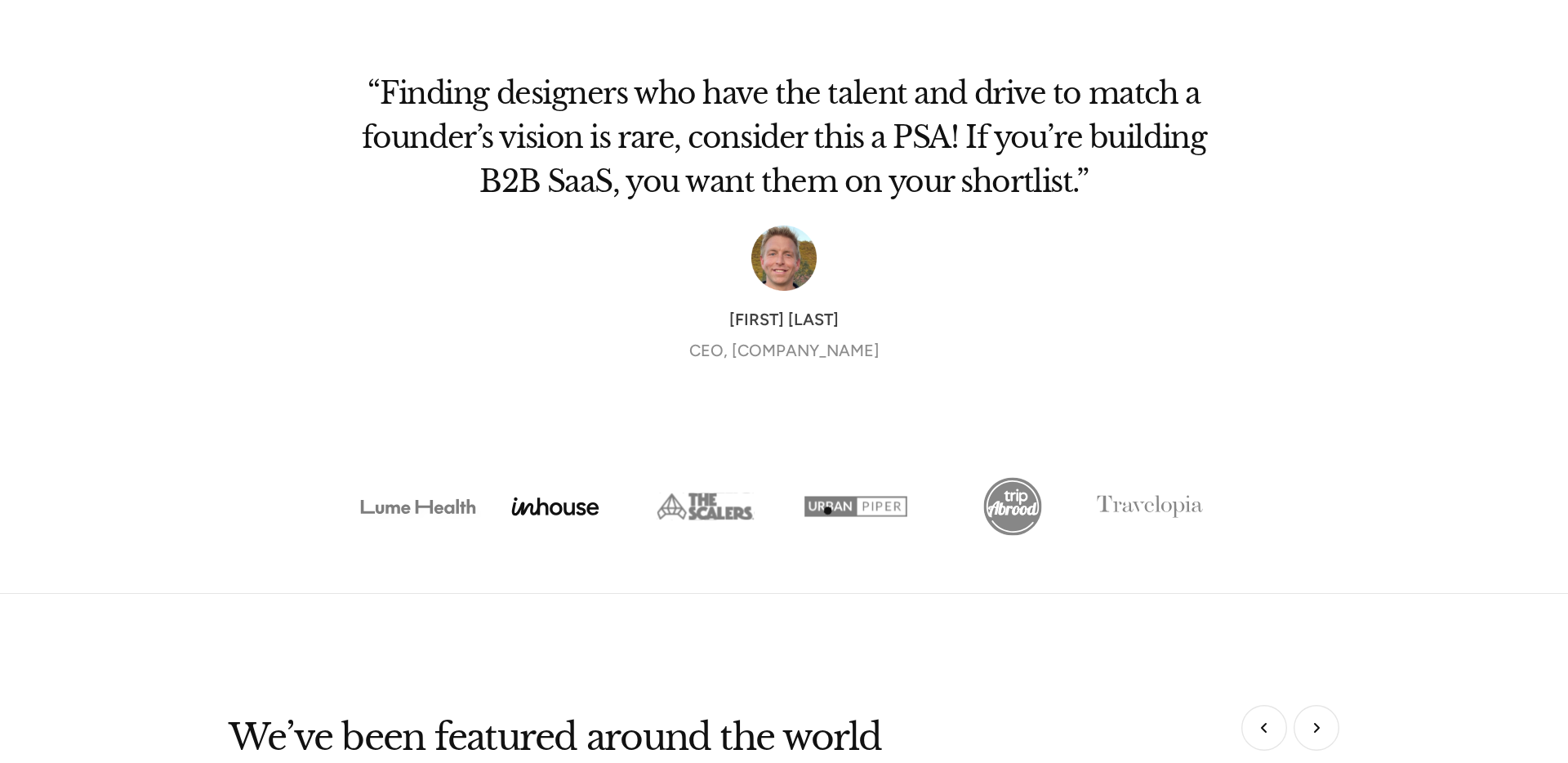 click at bounding box center [866, 506] 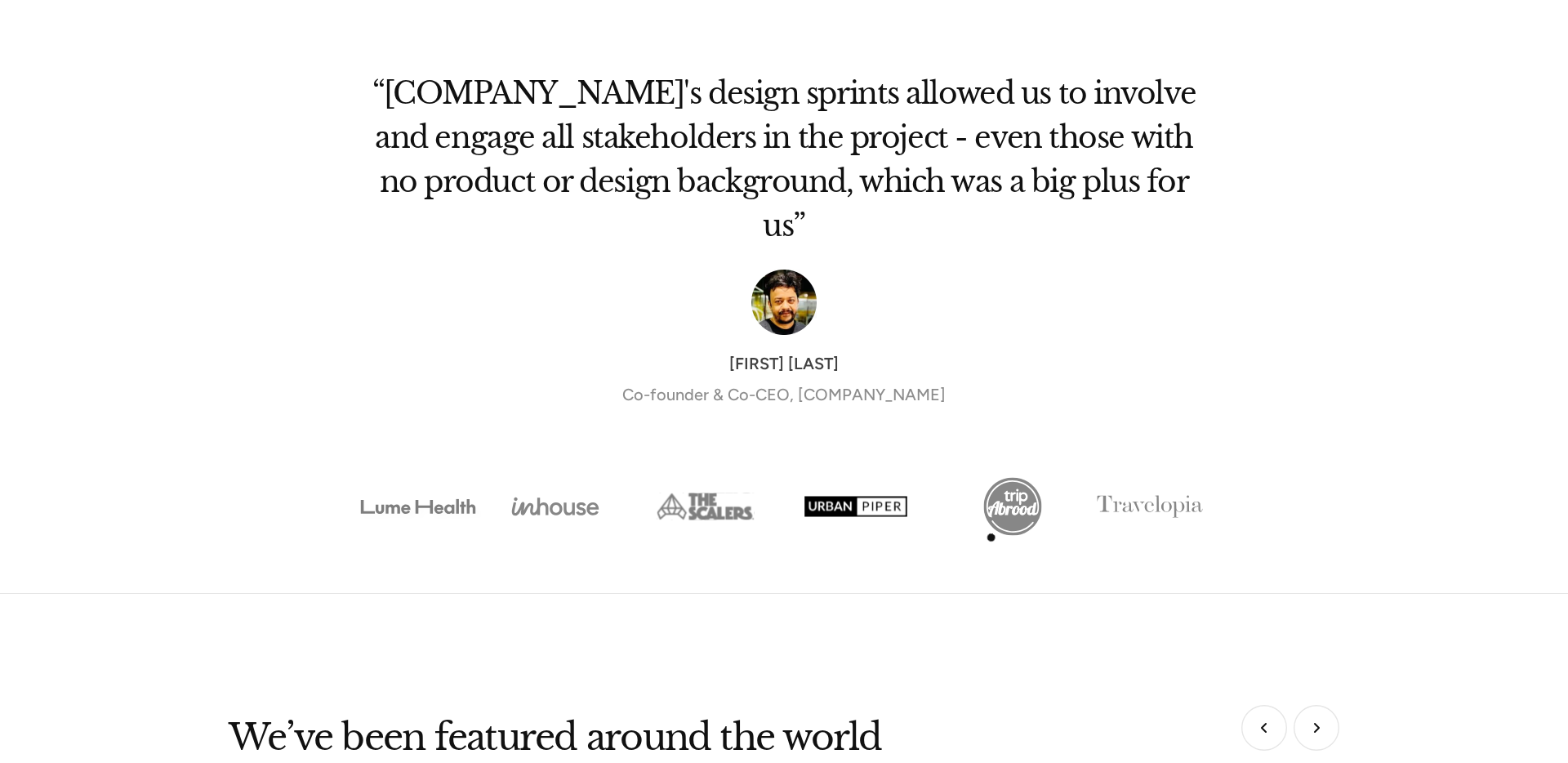 click at bounding box center (1013, 506) 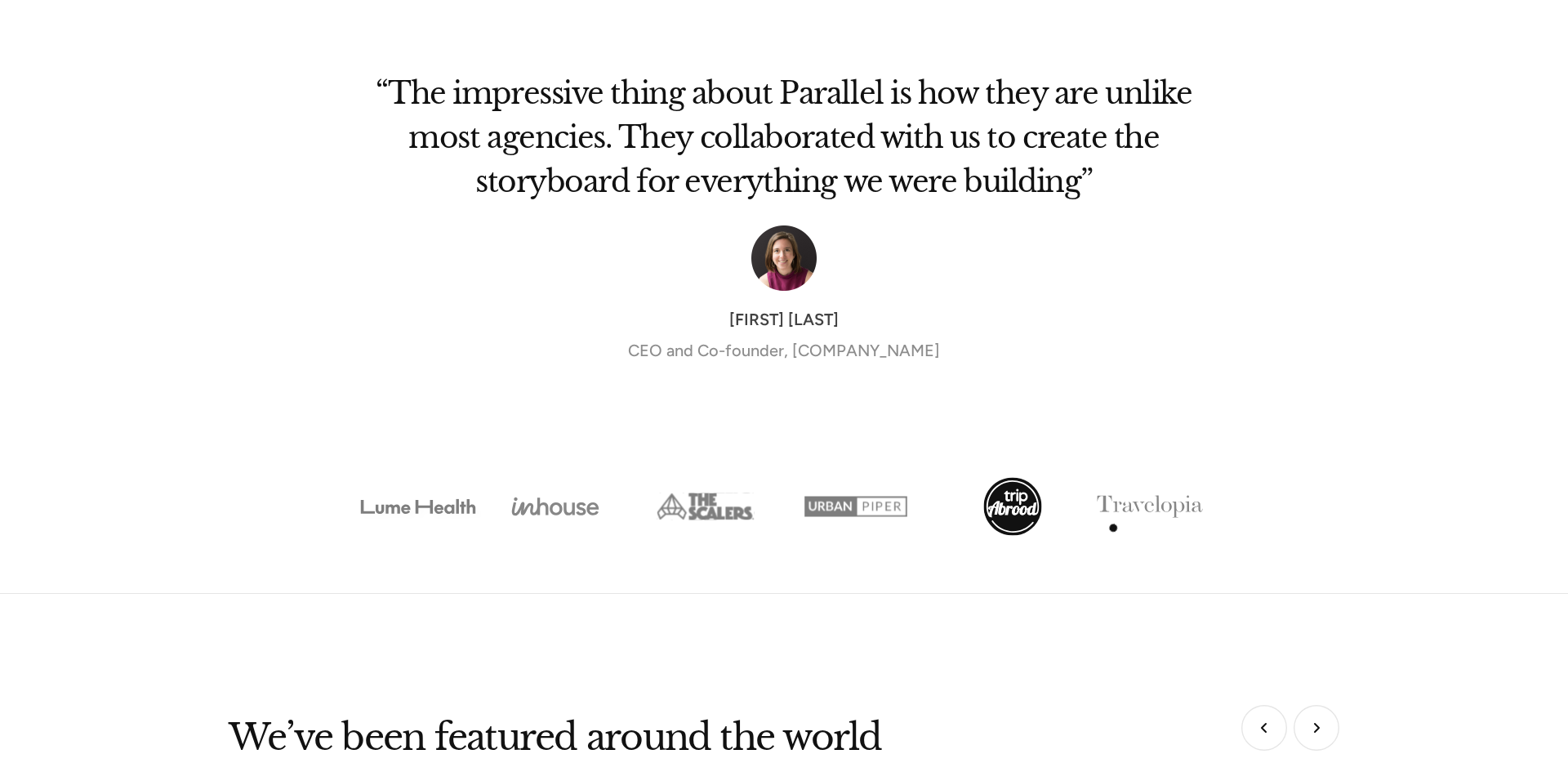 click at bounding box center [1150, 506] 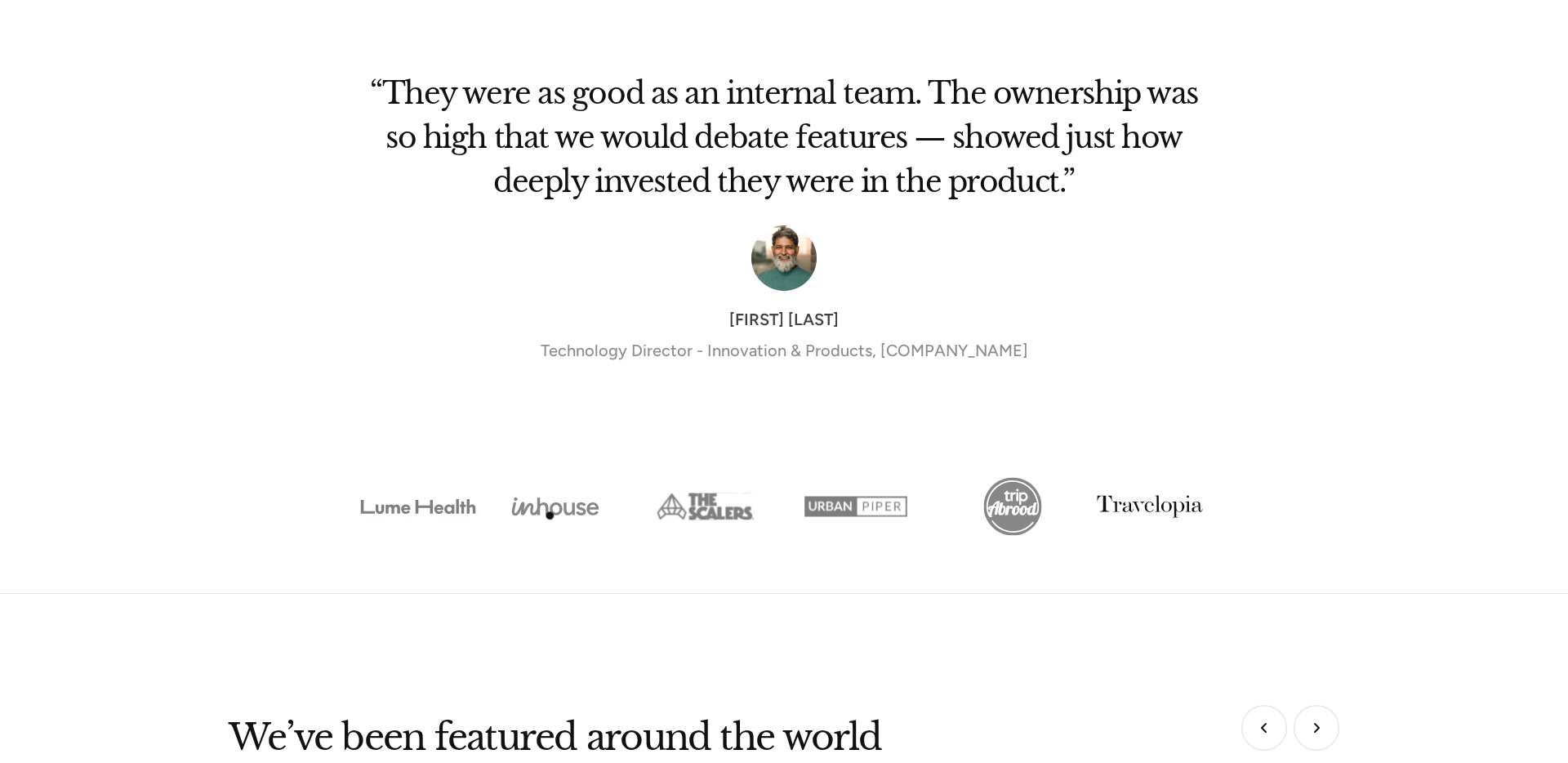 click at bounding box center (555, 506) 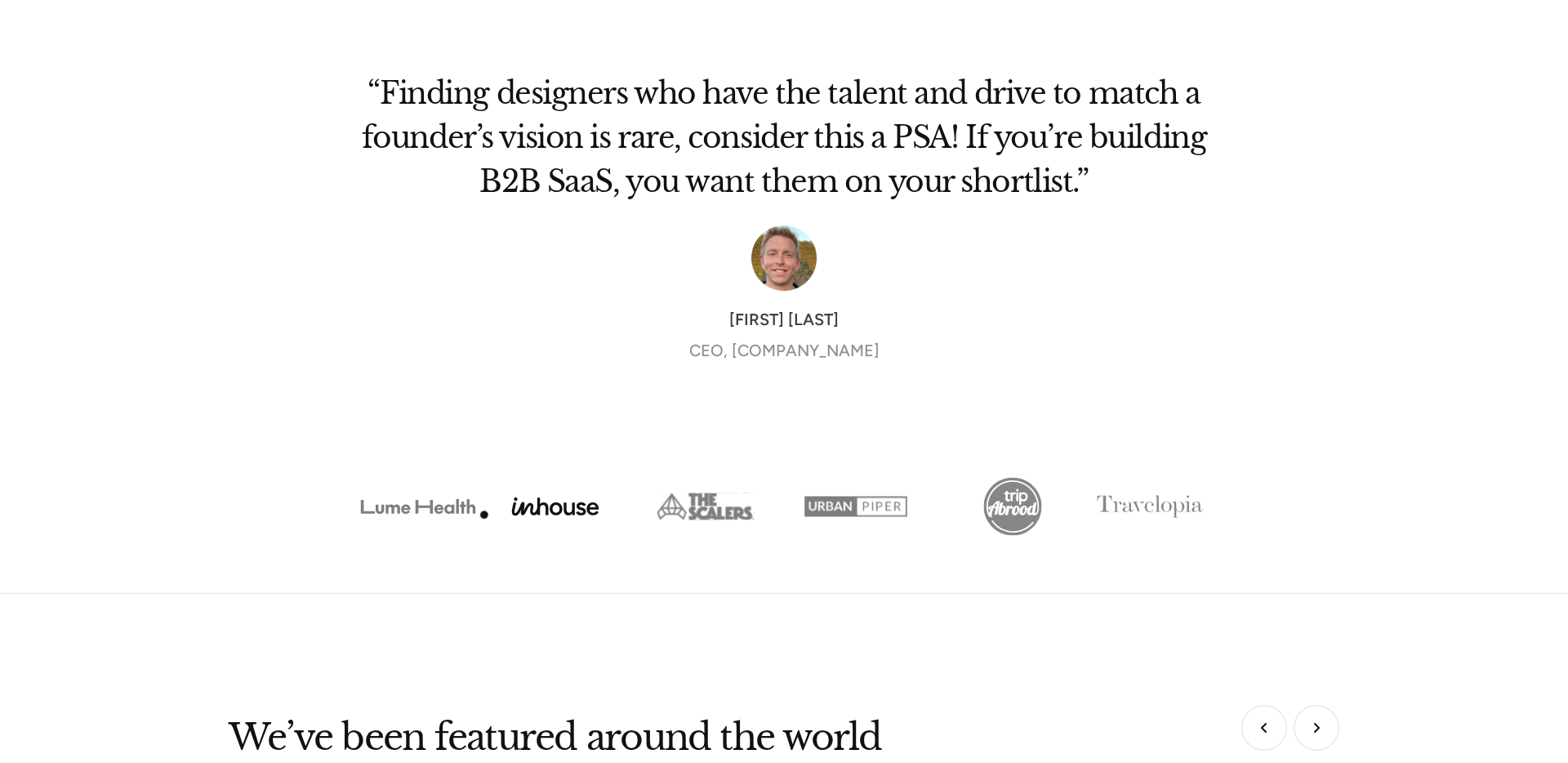 click at bounding box center (418, 506) 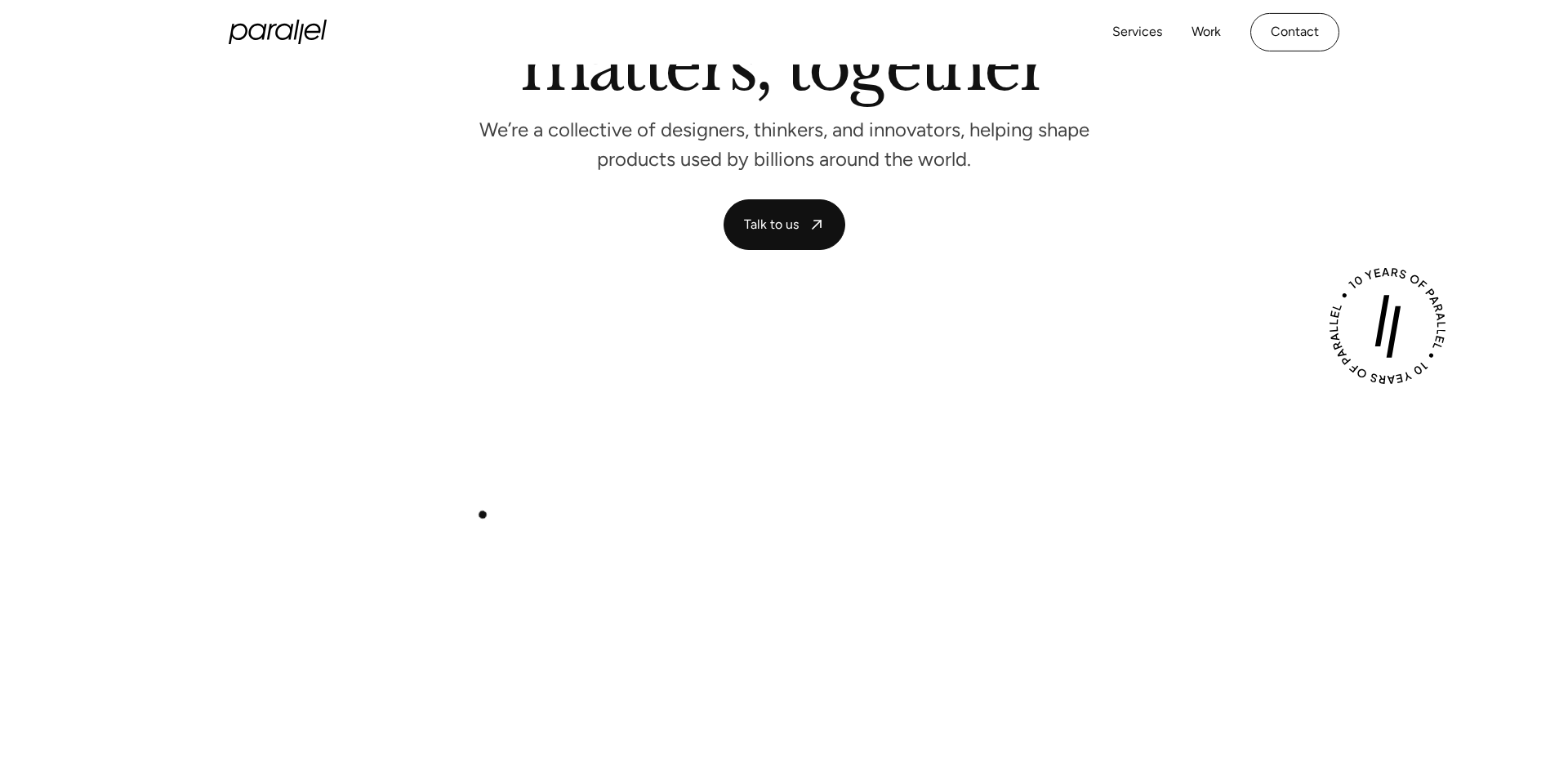 scroll, scrollTop: 0, scrollLeft: 0, axis: both 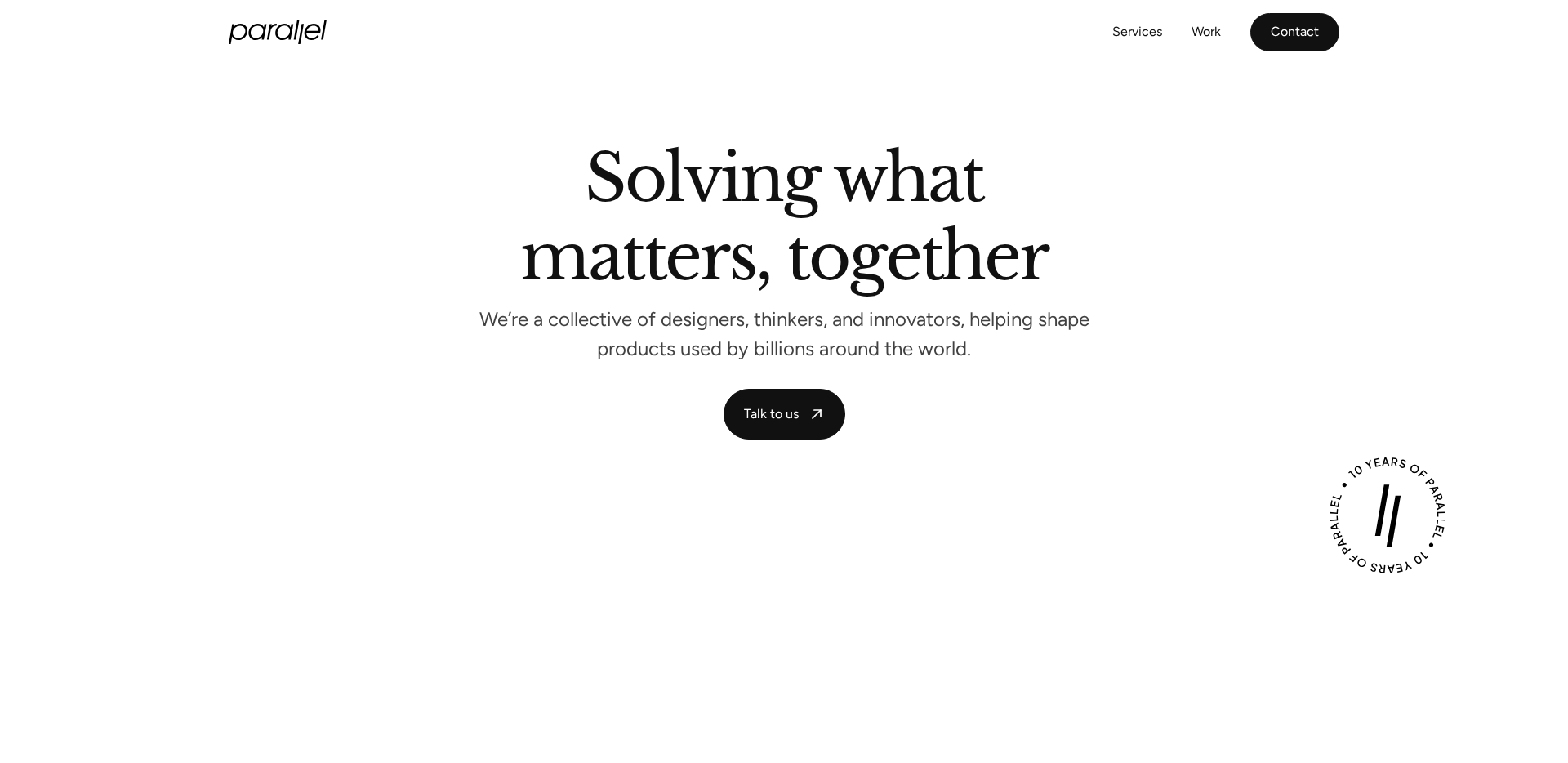 click on "Contact" at bounding box center [1294, 32] 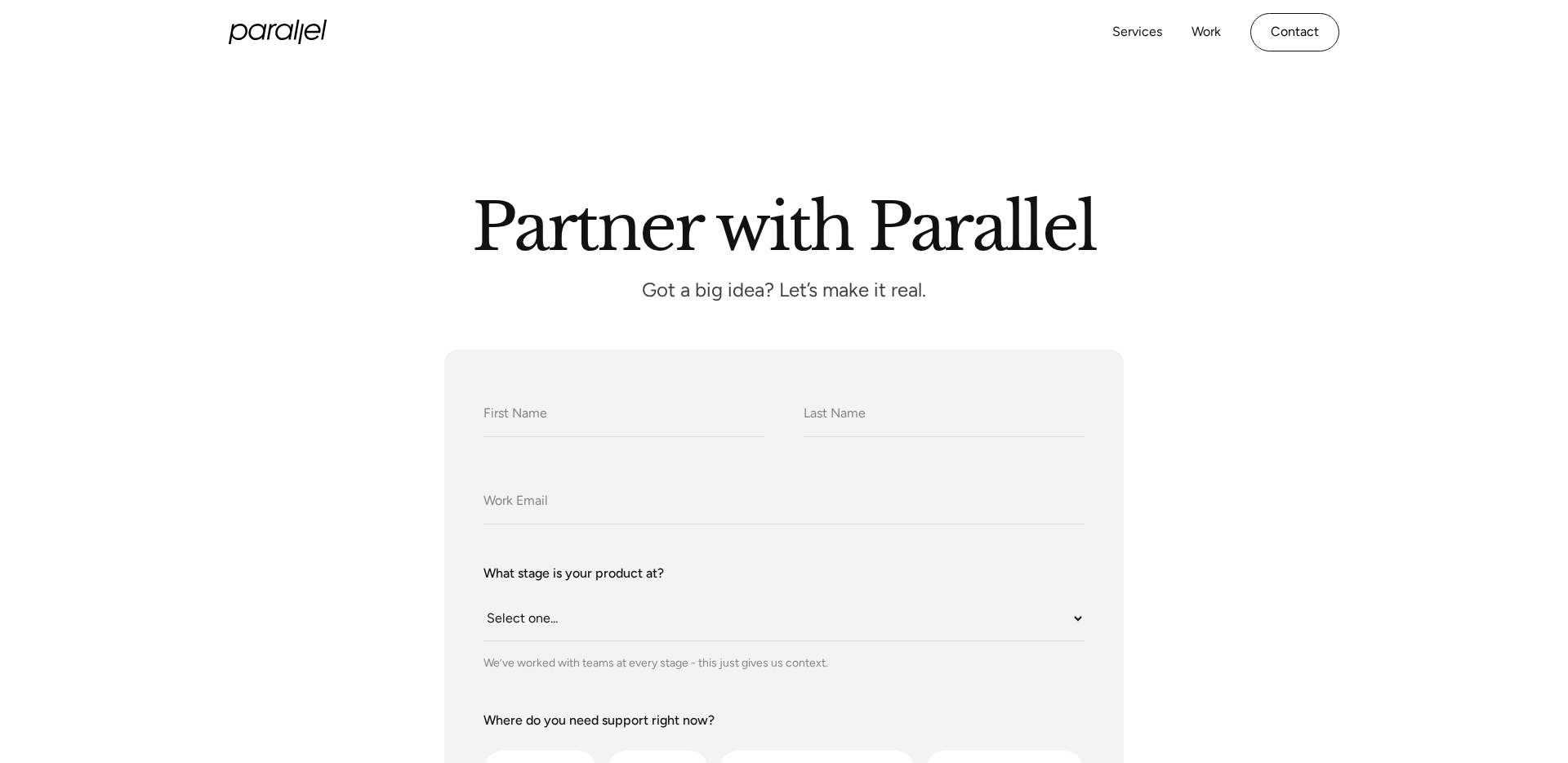 scroll, scrollTop: 0, scrollLeft: 0, axis: both 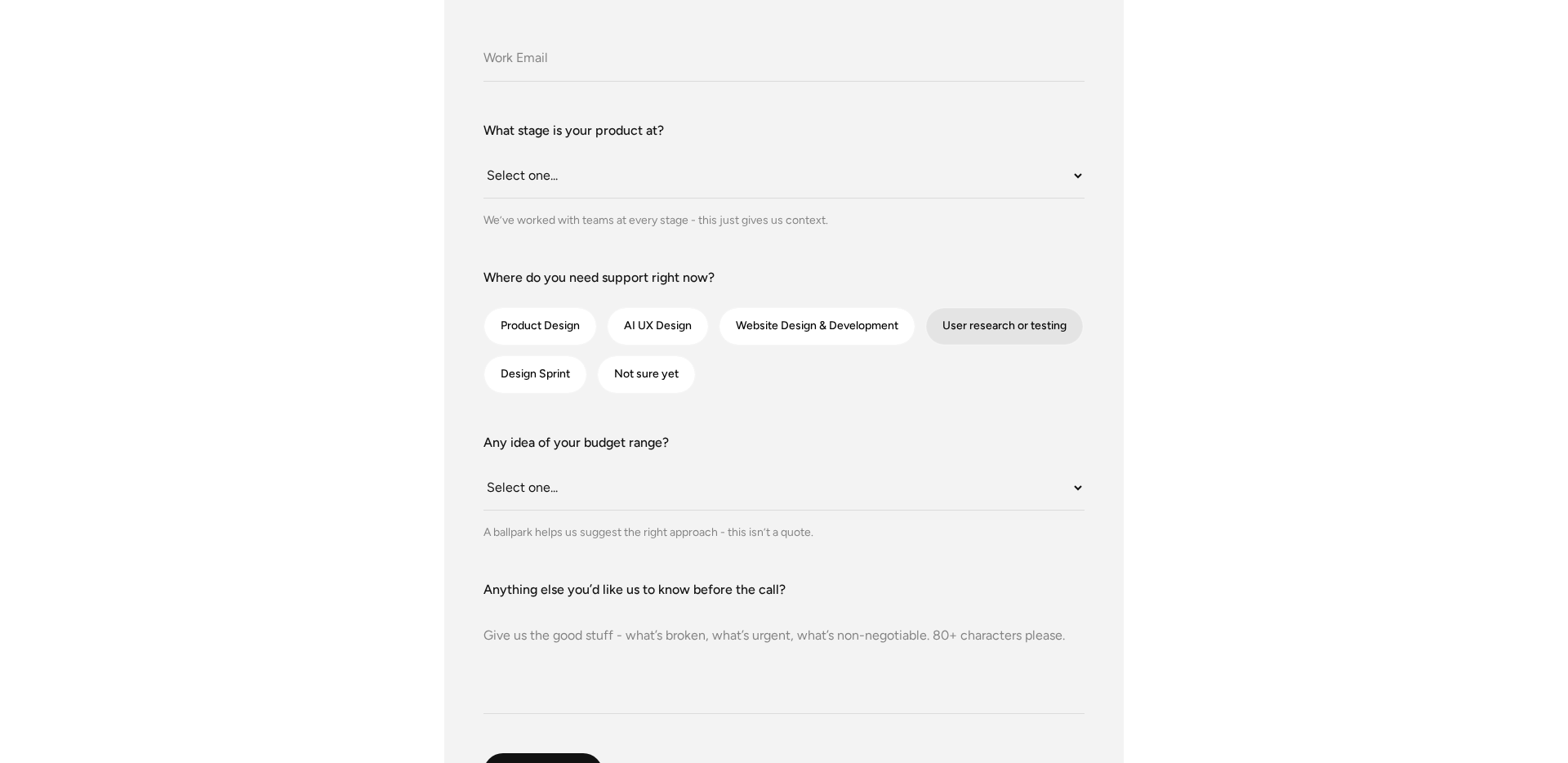 click at bounding box center [540, 326] 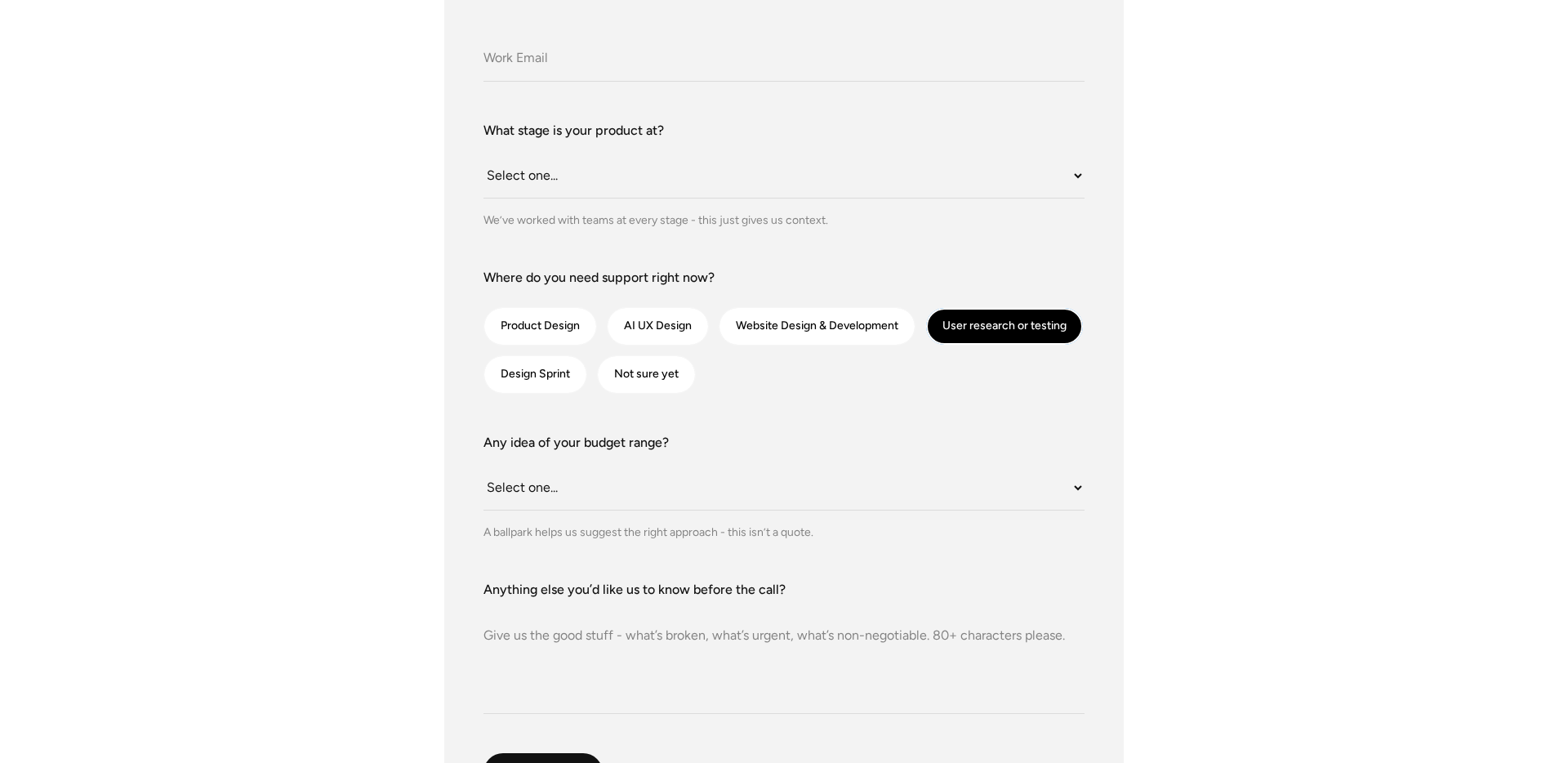 click at bounding box center [1004, 326] 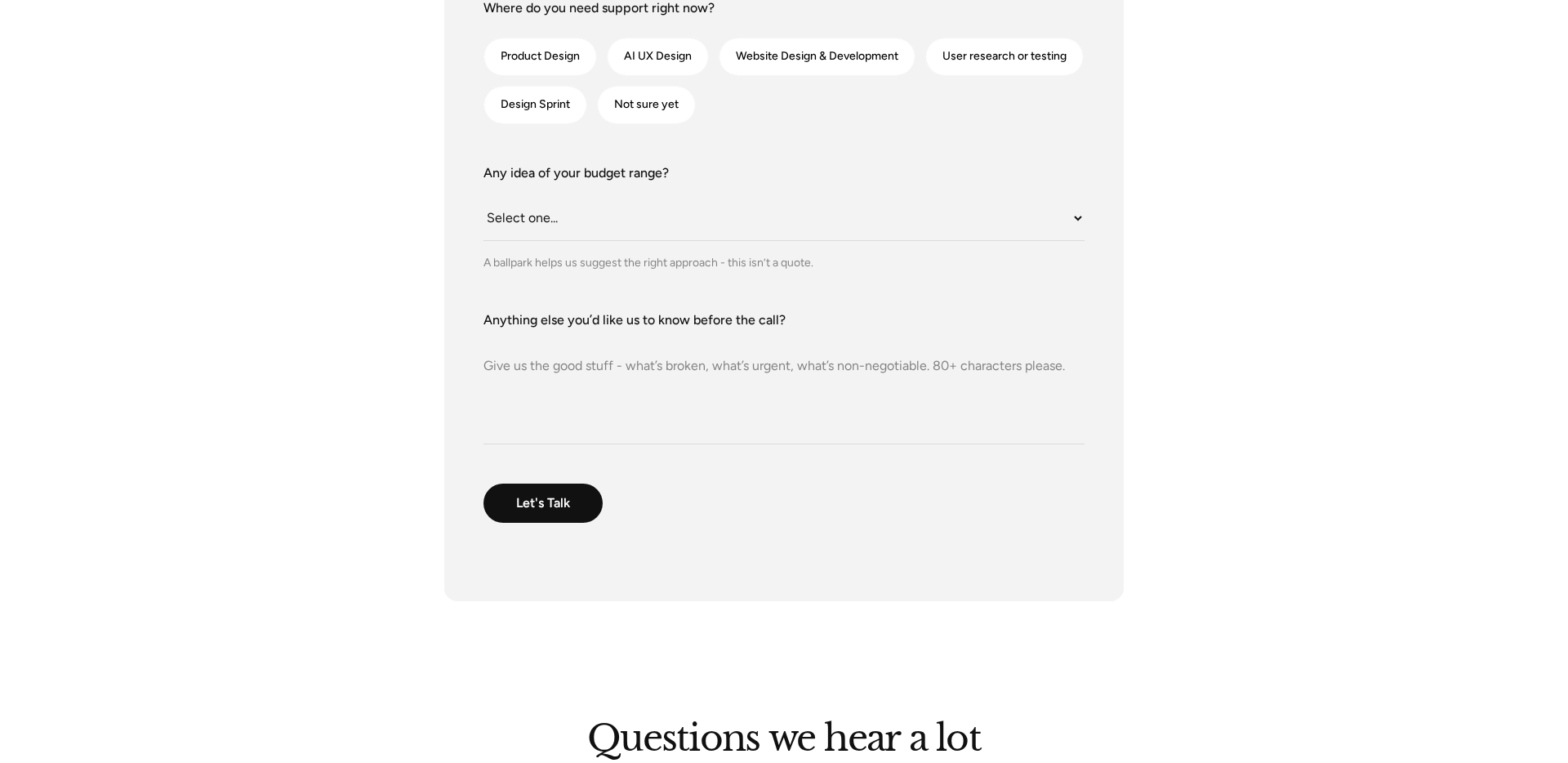 scroll, scrollTop: 716, scrollLeft: 0, axis: vertical 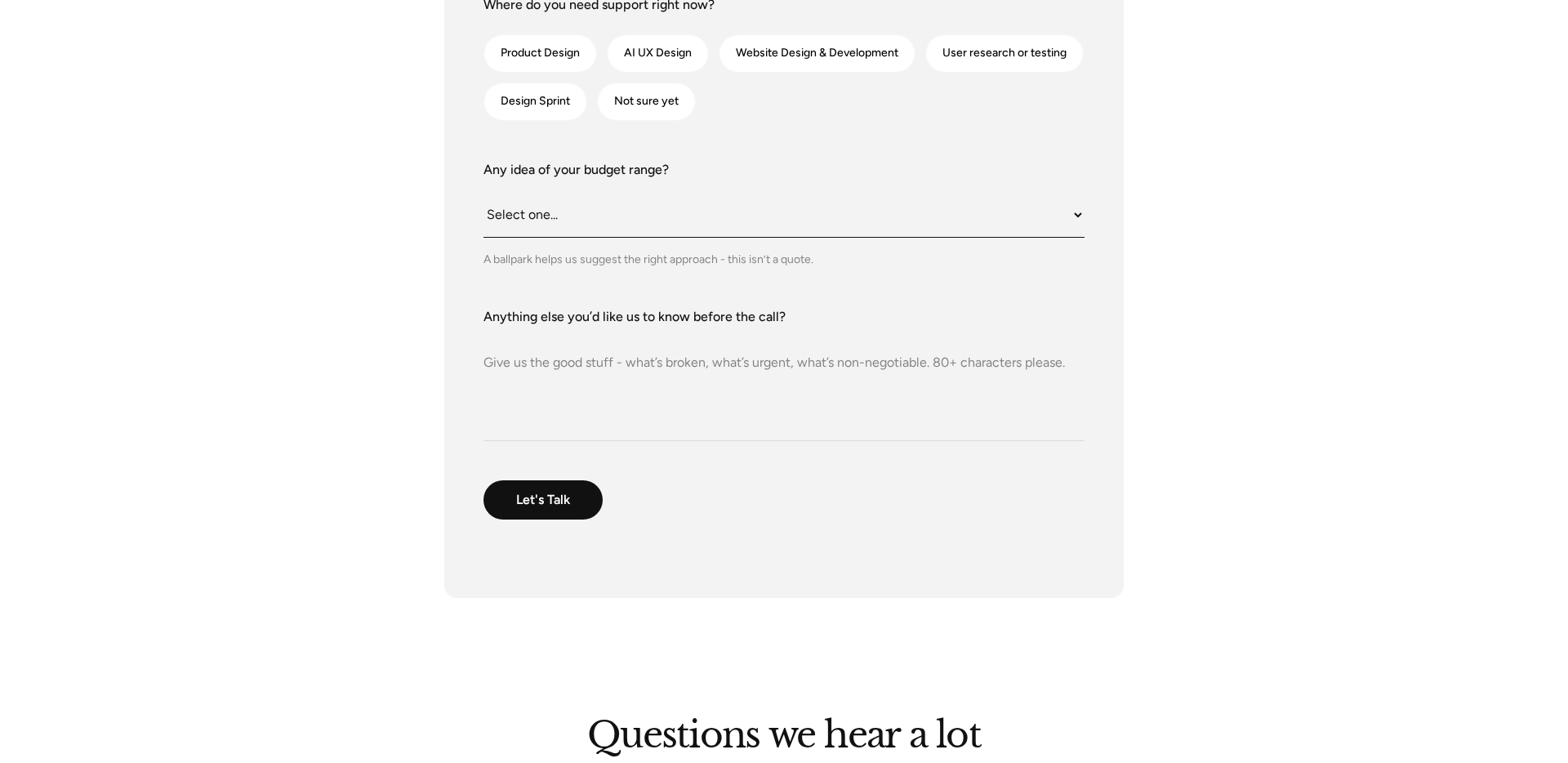 click on "Select one... Under $10K  $10K–$25K  $25K–$50K  $50K+" at bounding box center [784, 215] 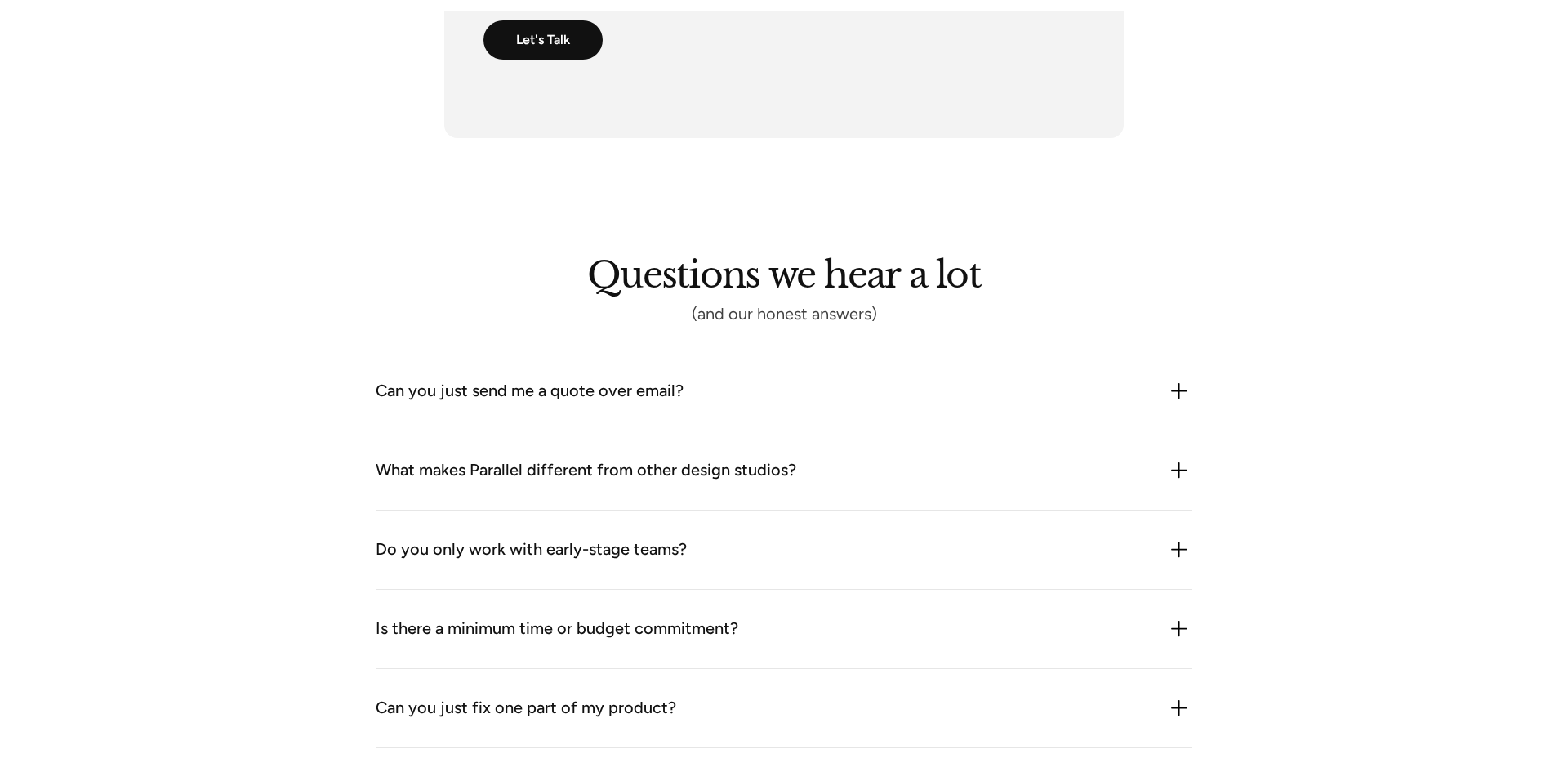 scroll, scrollTop: 1204, scrollLeft: 0, axis: vertical 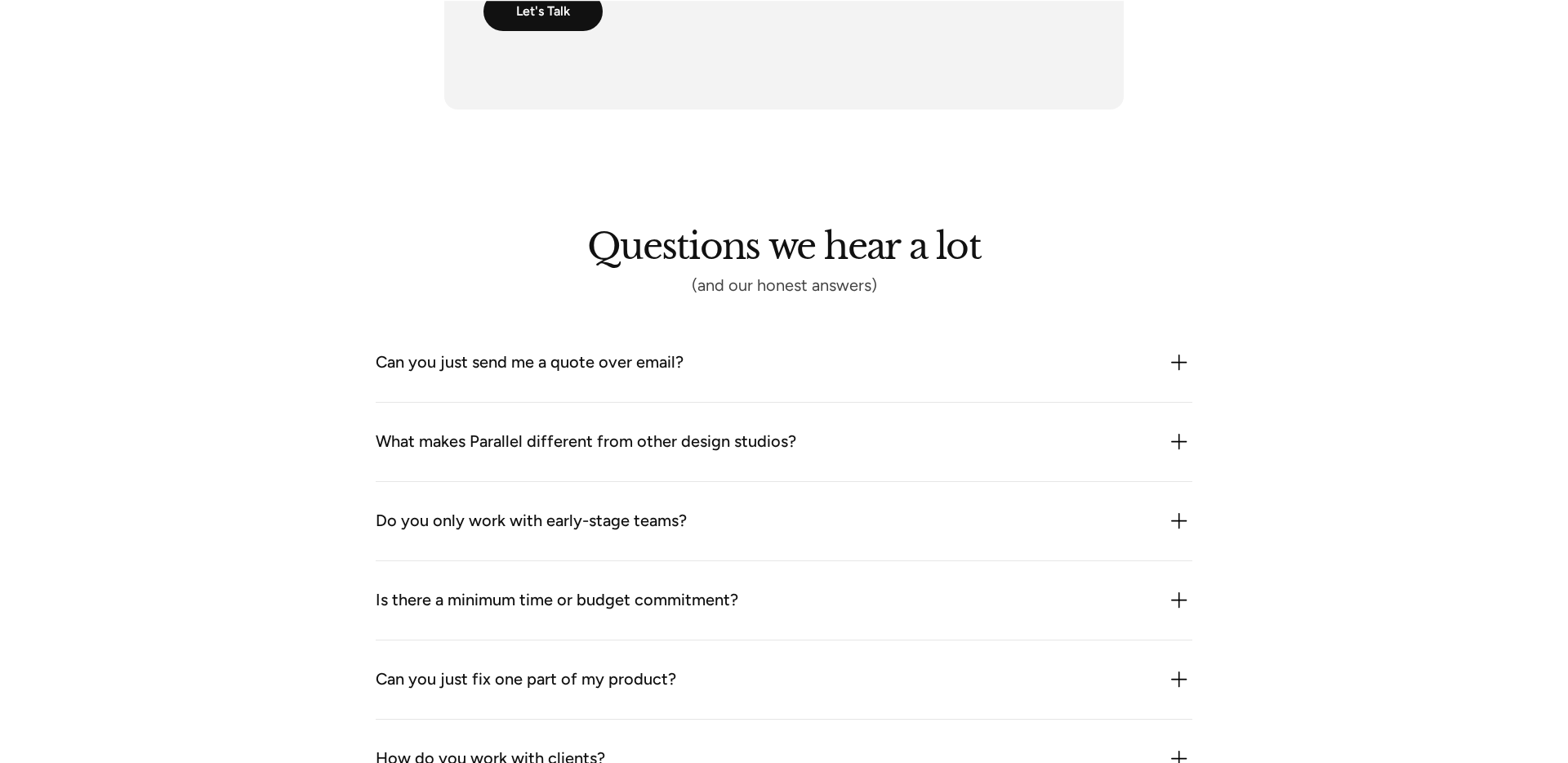 click on "Can you just send me a quote over email?" at bounding box center (784, 363) 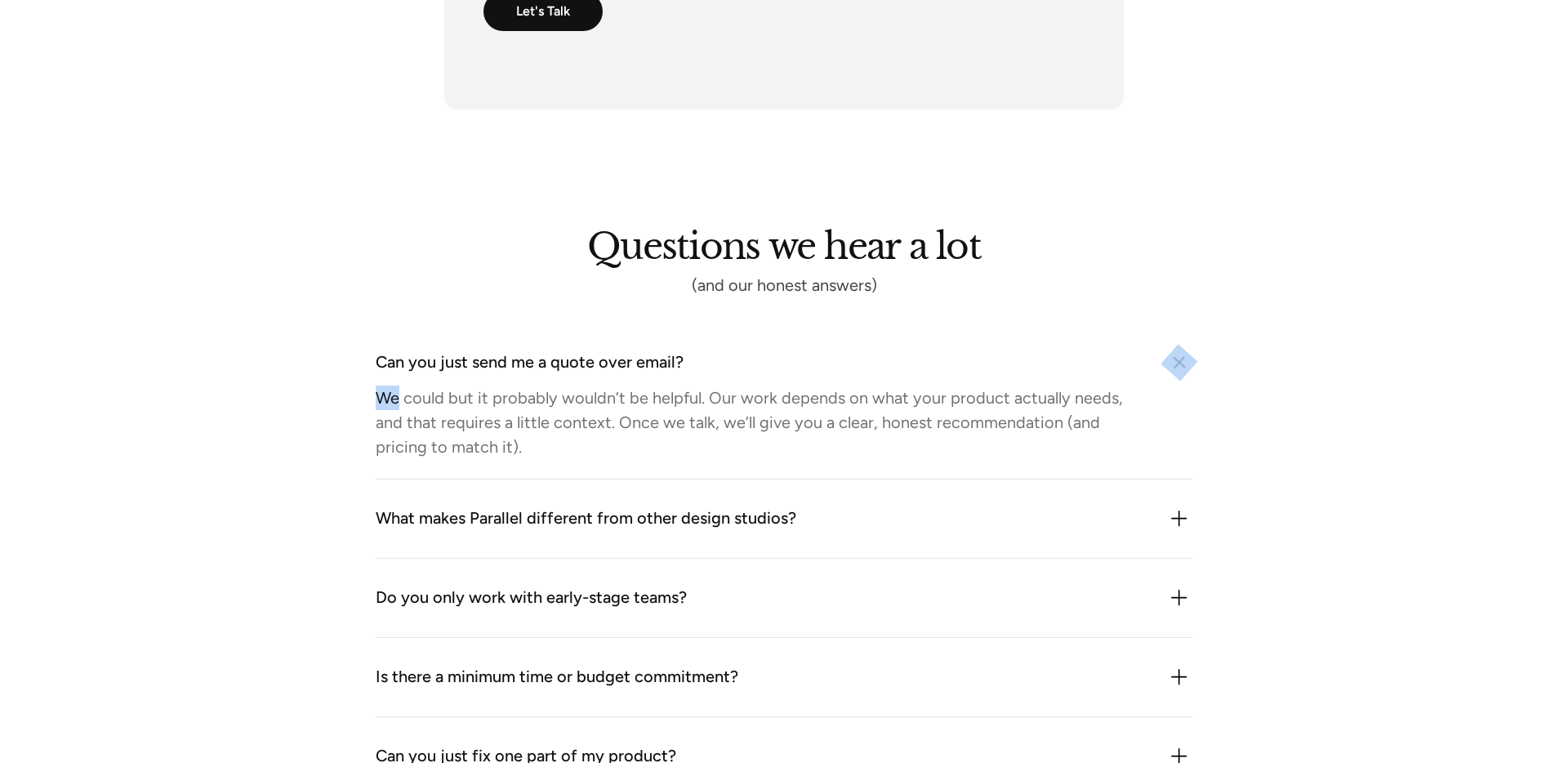 click on "Can you just send me a quote over email?" at bounding box center (784, 363) 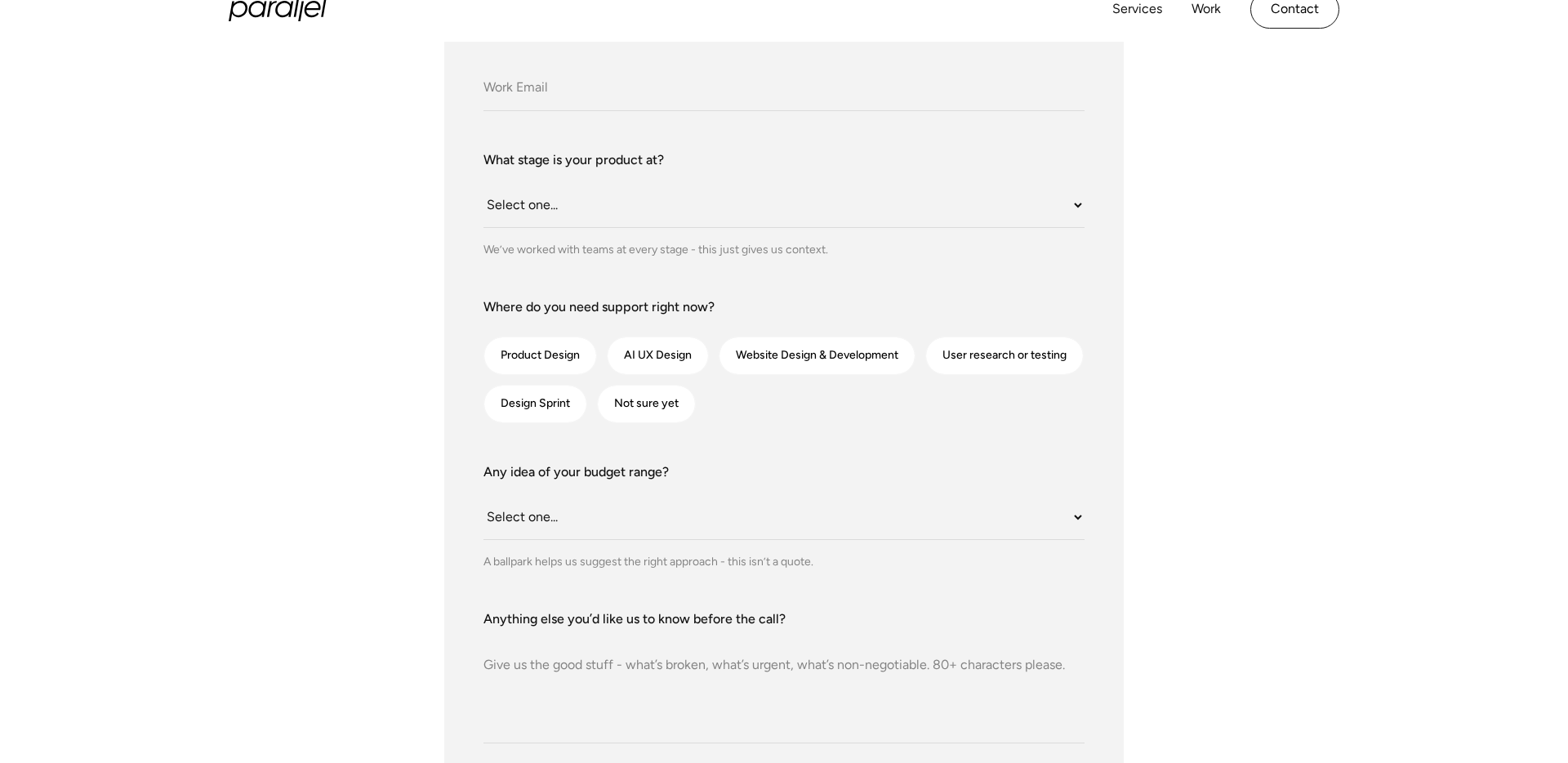 scroll, scrollTop: 0, scrollLeft: 0, axis: both 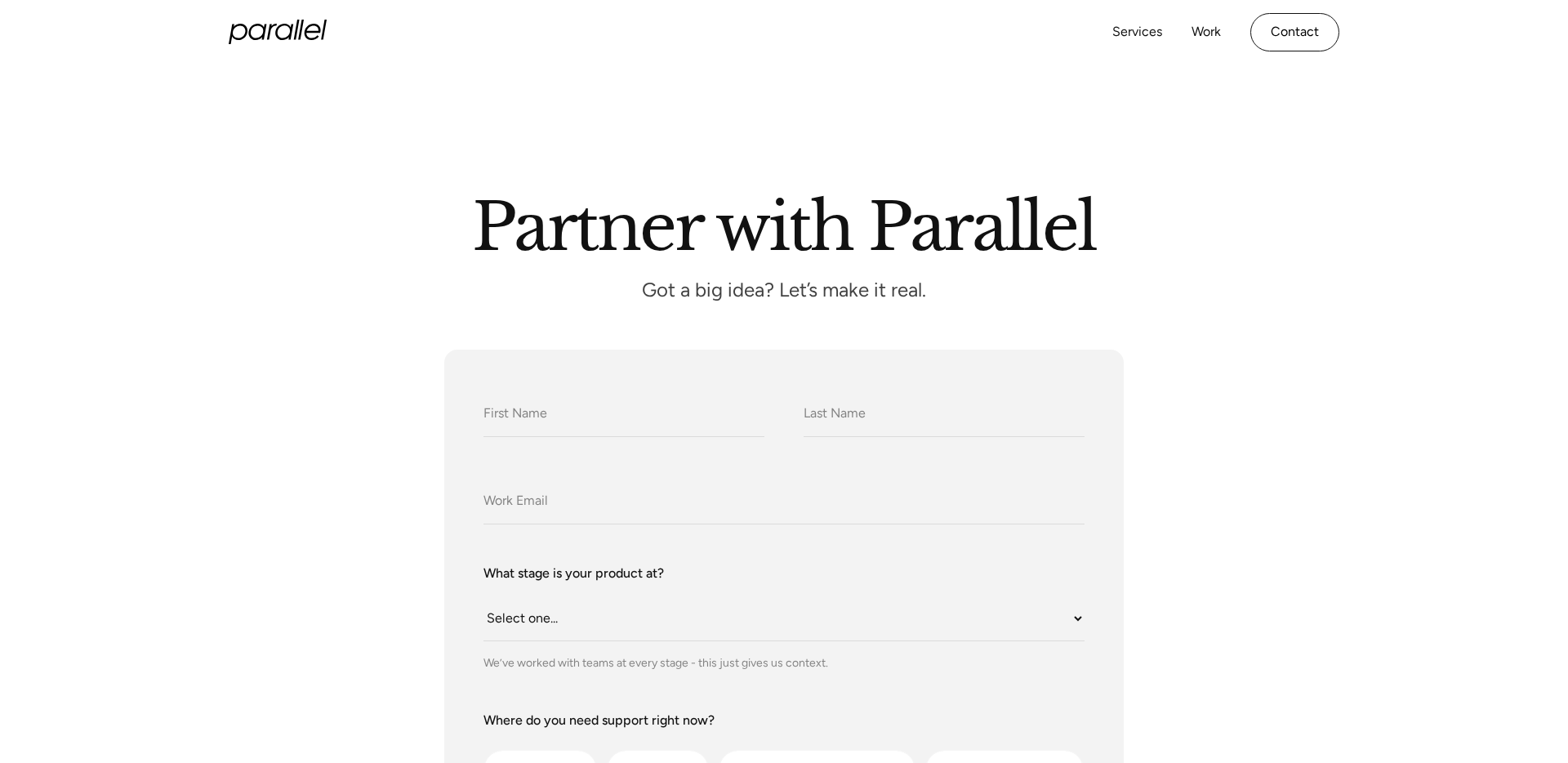 click at bounding box center [278, 32] 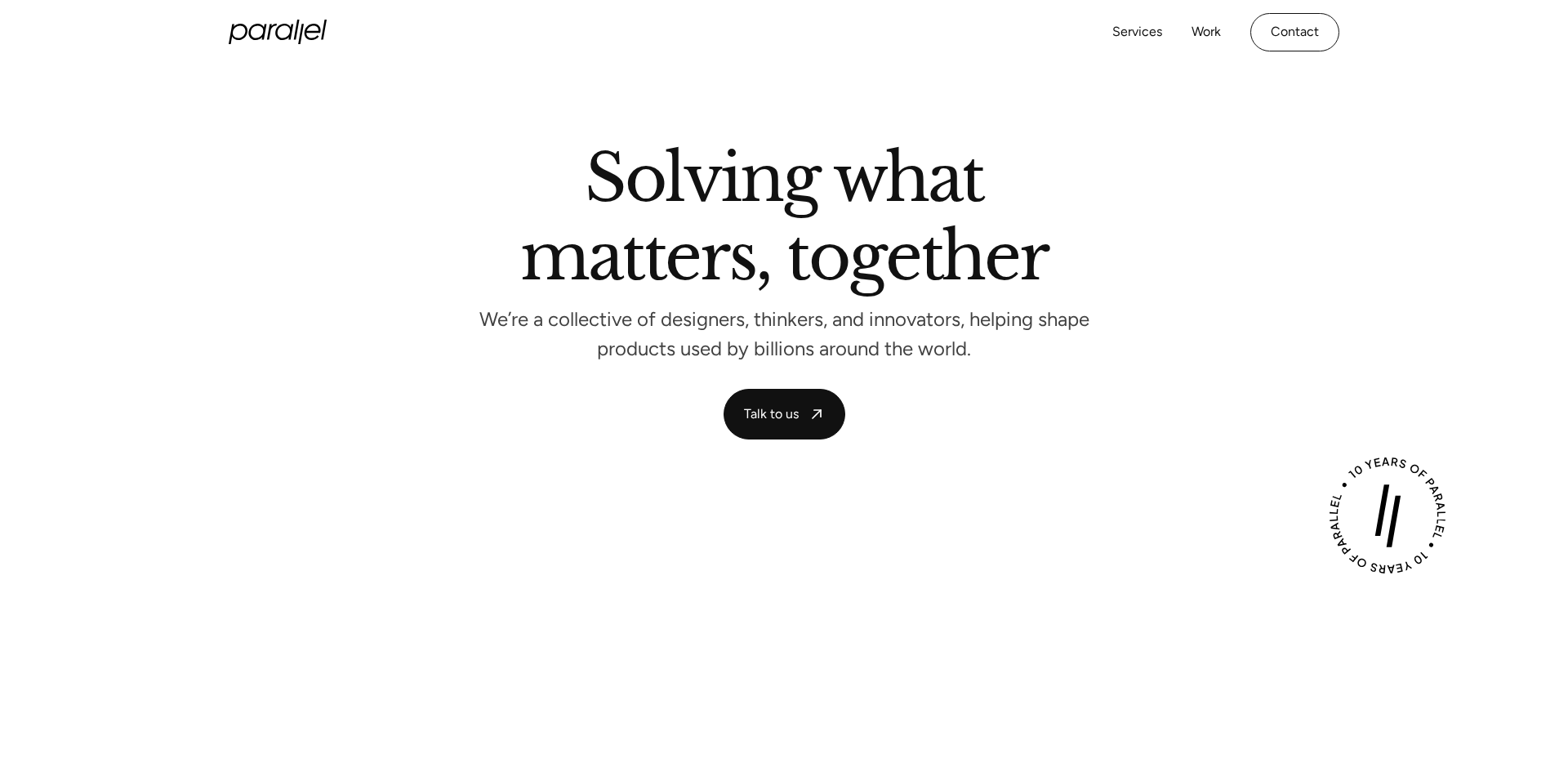 scroll, scrollTop: 0, scrollLeft: 0, axis: both 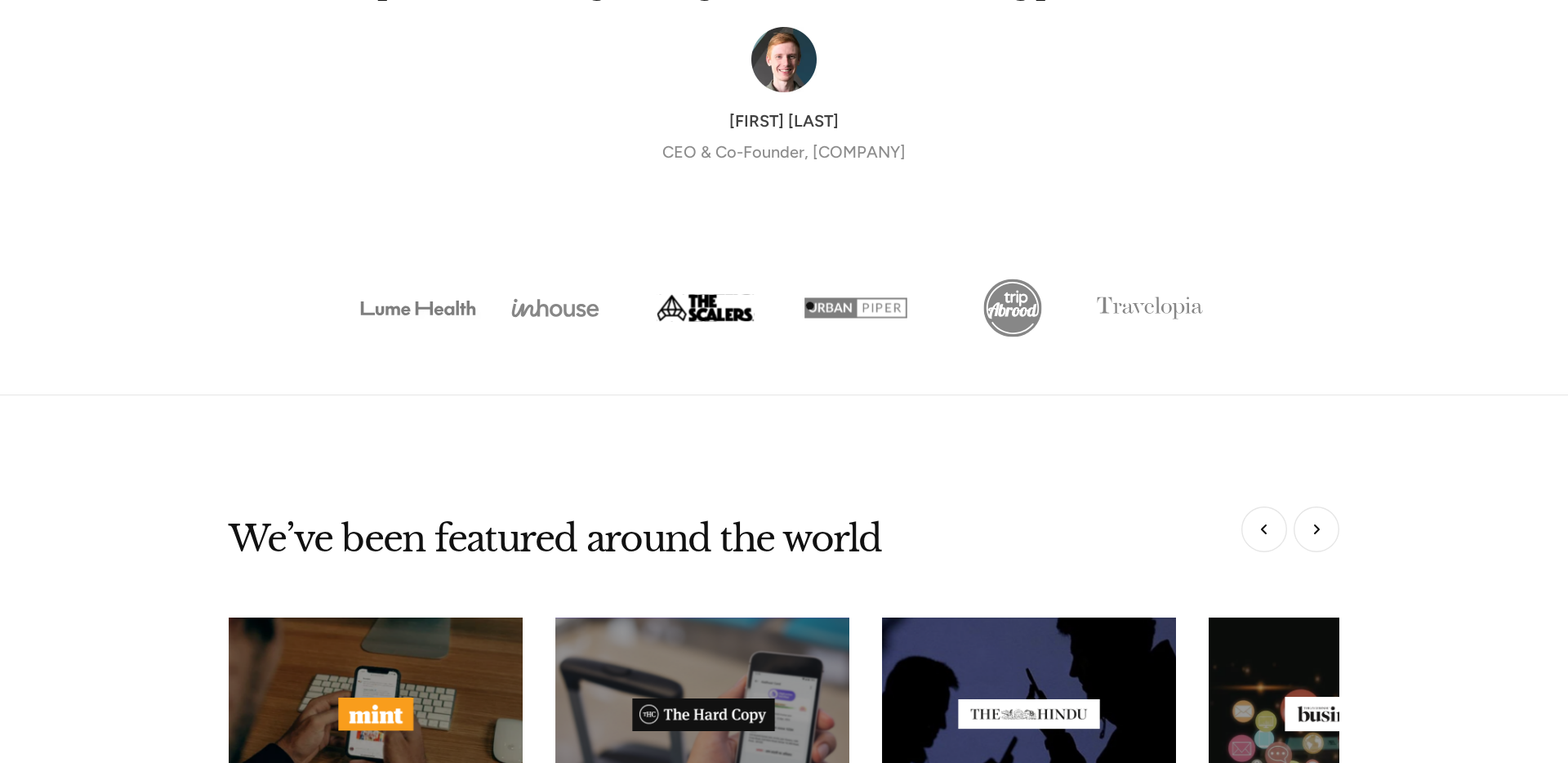 click at bounding box center (866, 308) 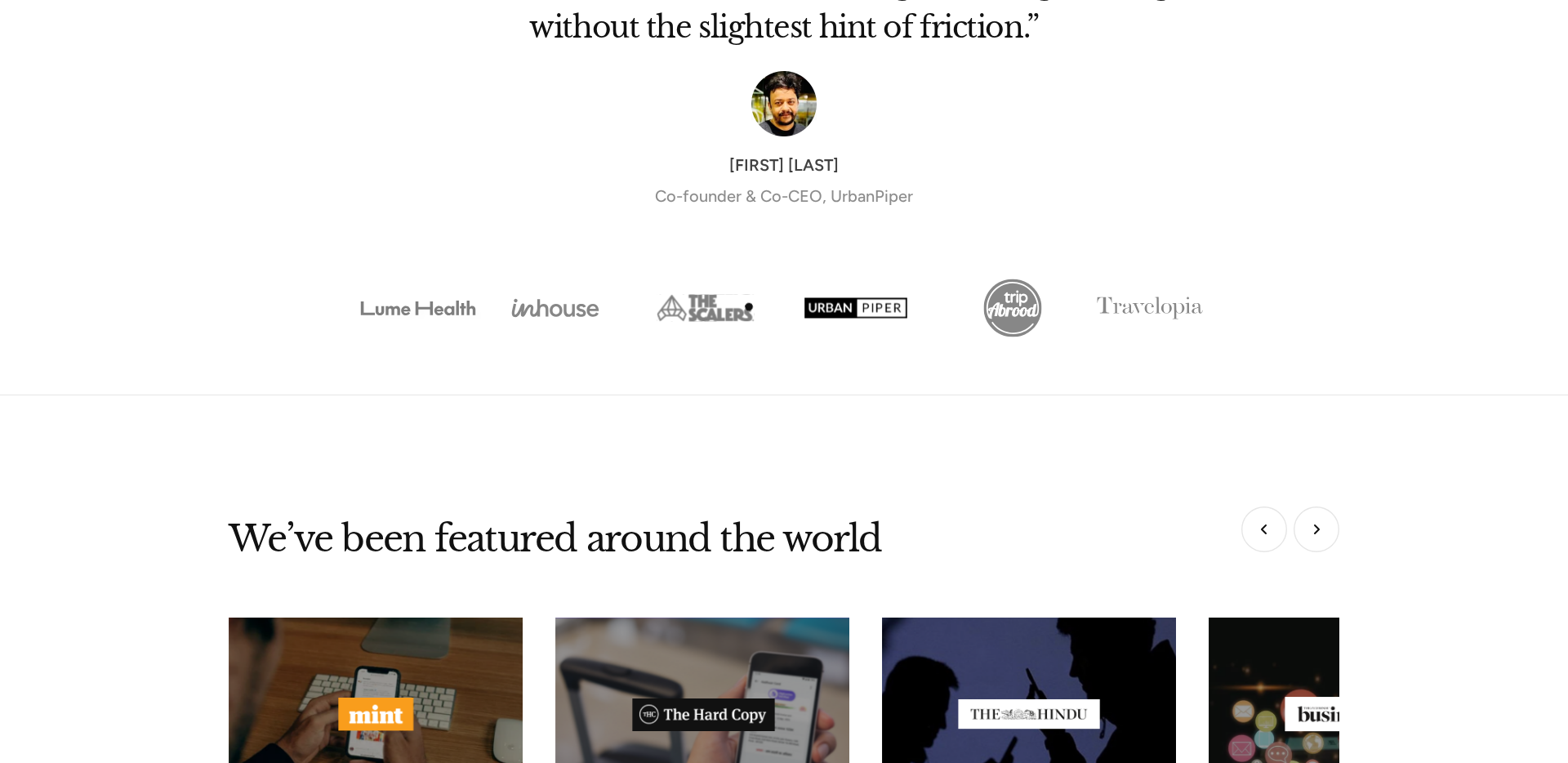 click at bounding box center (706, 308) 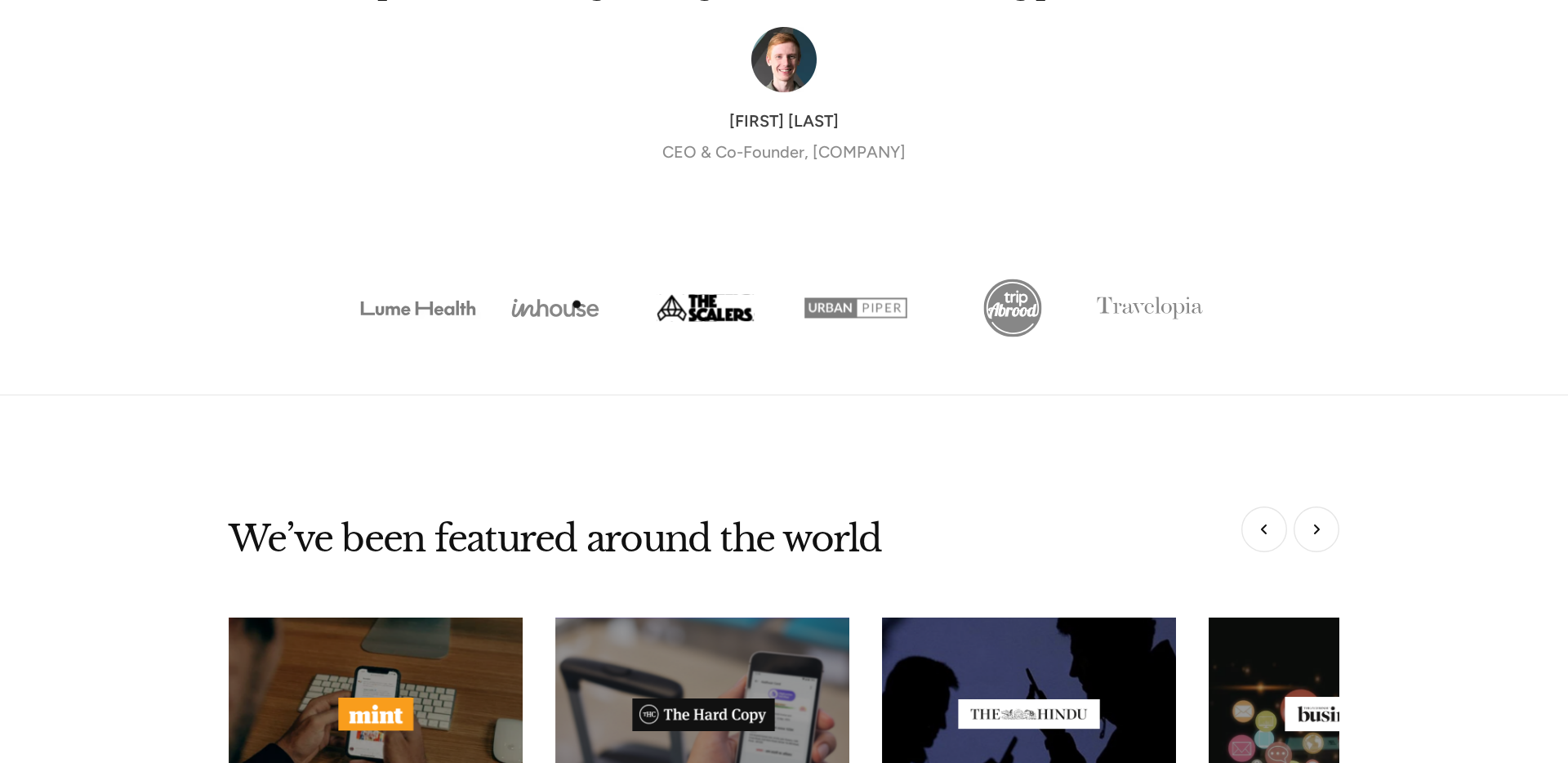 click at bounding box center [555, 308] 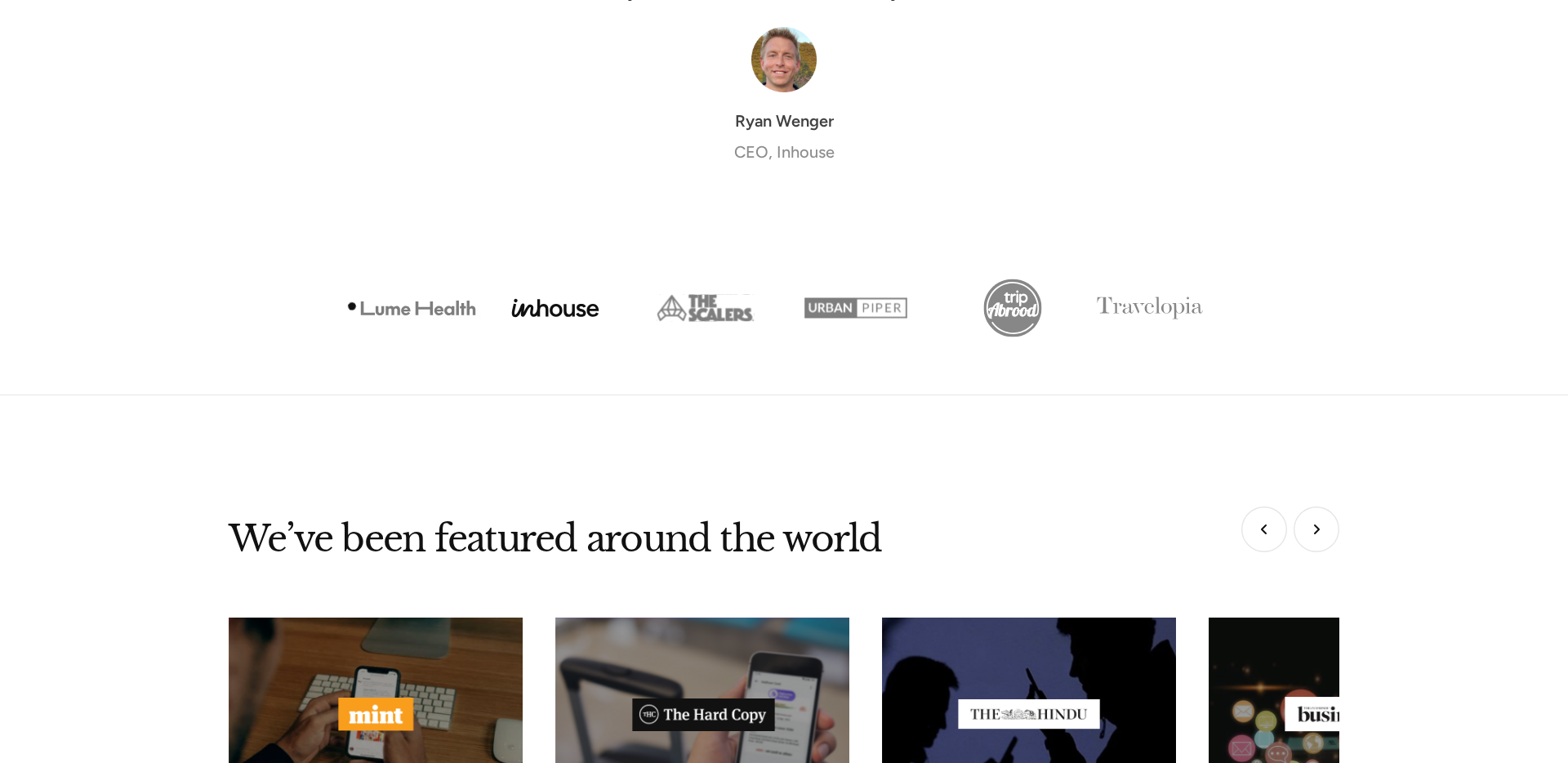 click at bounding box center (418, 308) 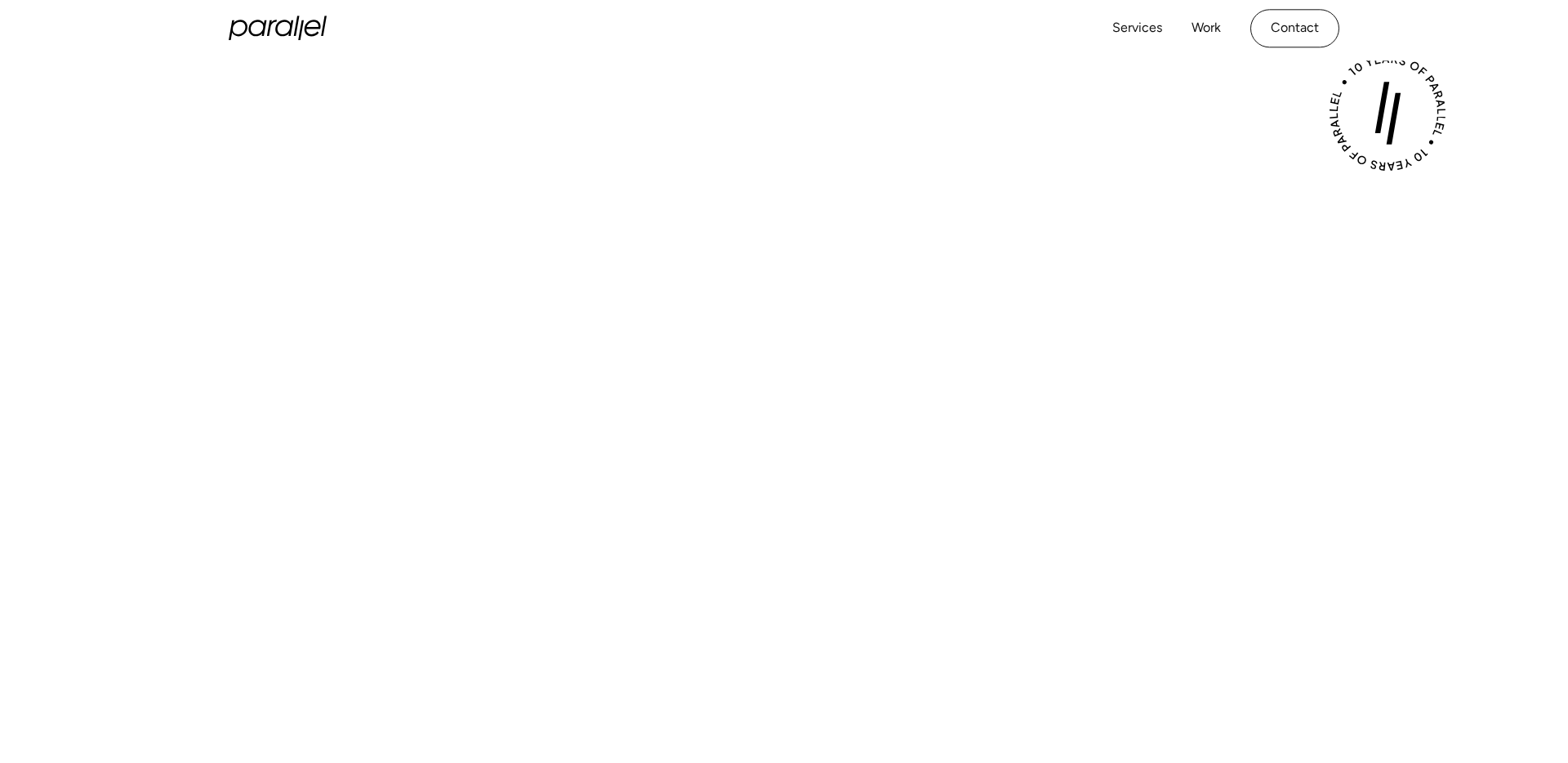 scroll, scrollTop: 398, scrollLeft: 0, axis: vertical 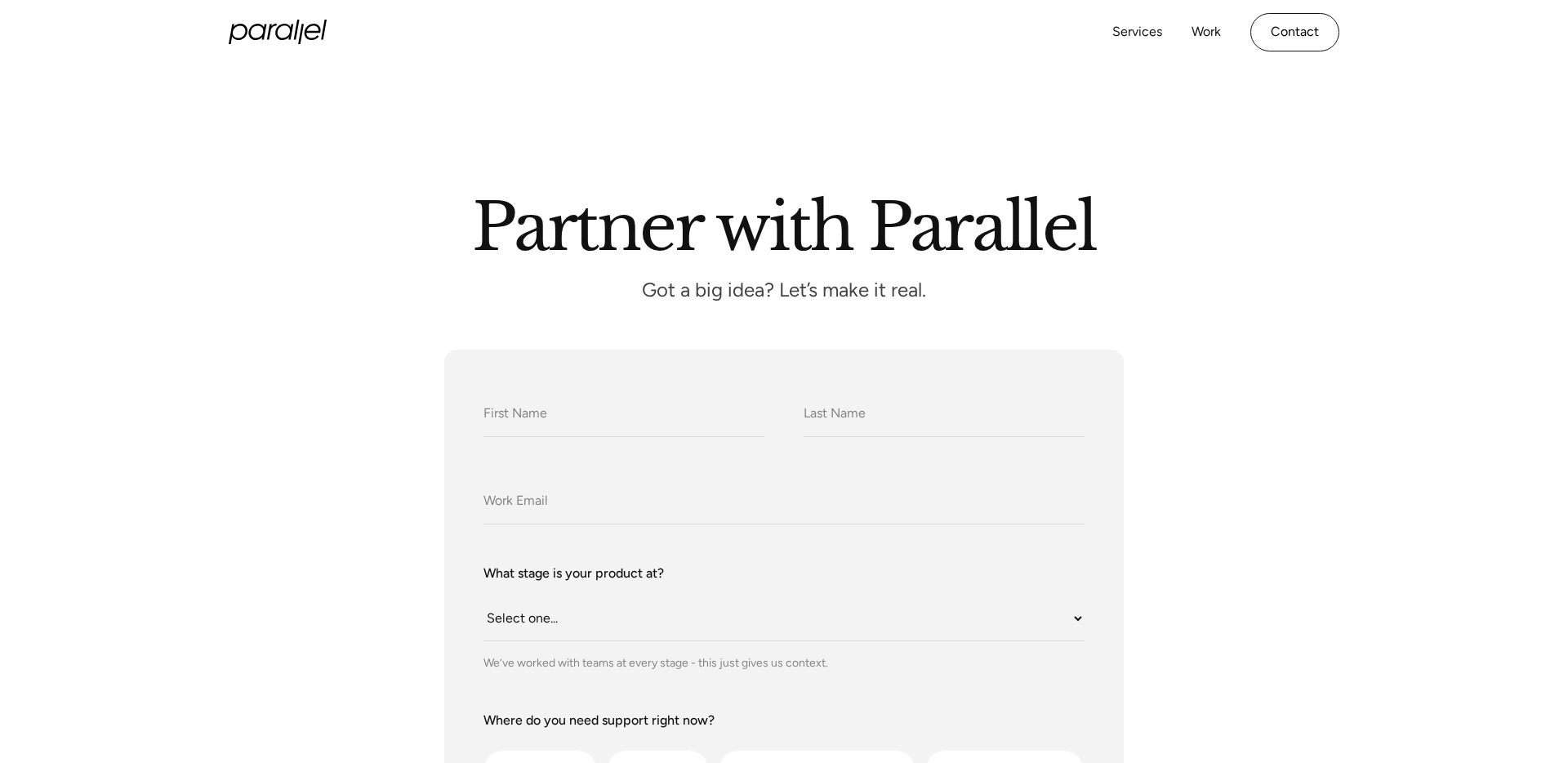 click on "Services Work About Careers Contact LinkedIn Twitter (X)" at bounding box center [784, 32] 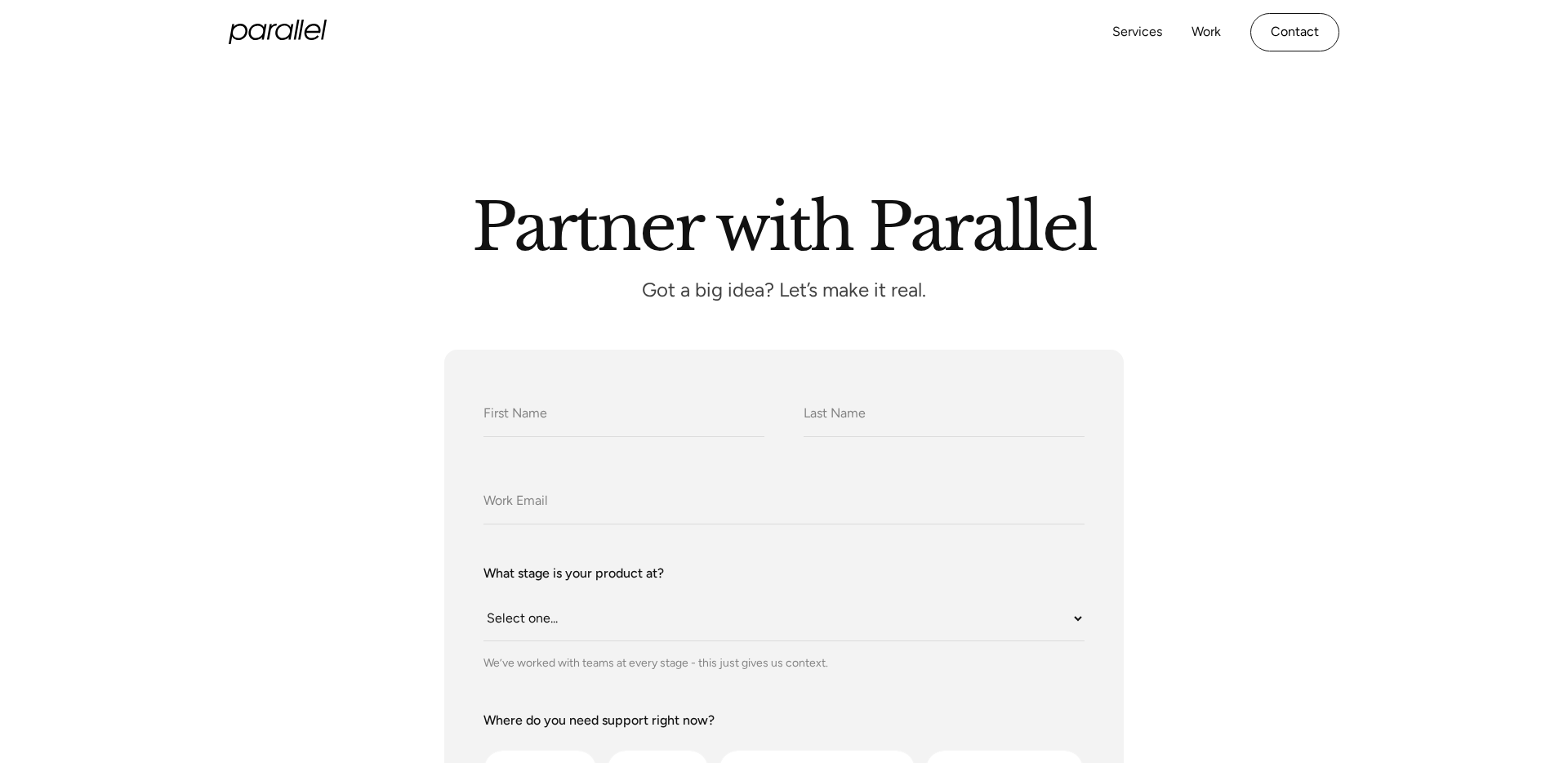 click at bounding box center (278, 32) 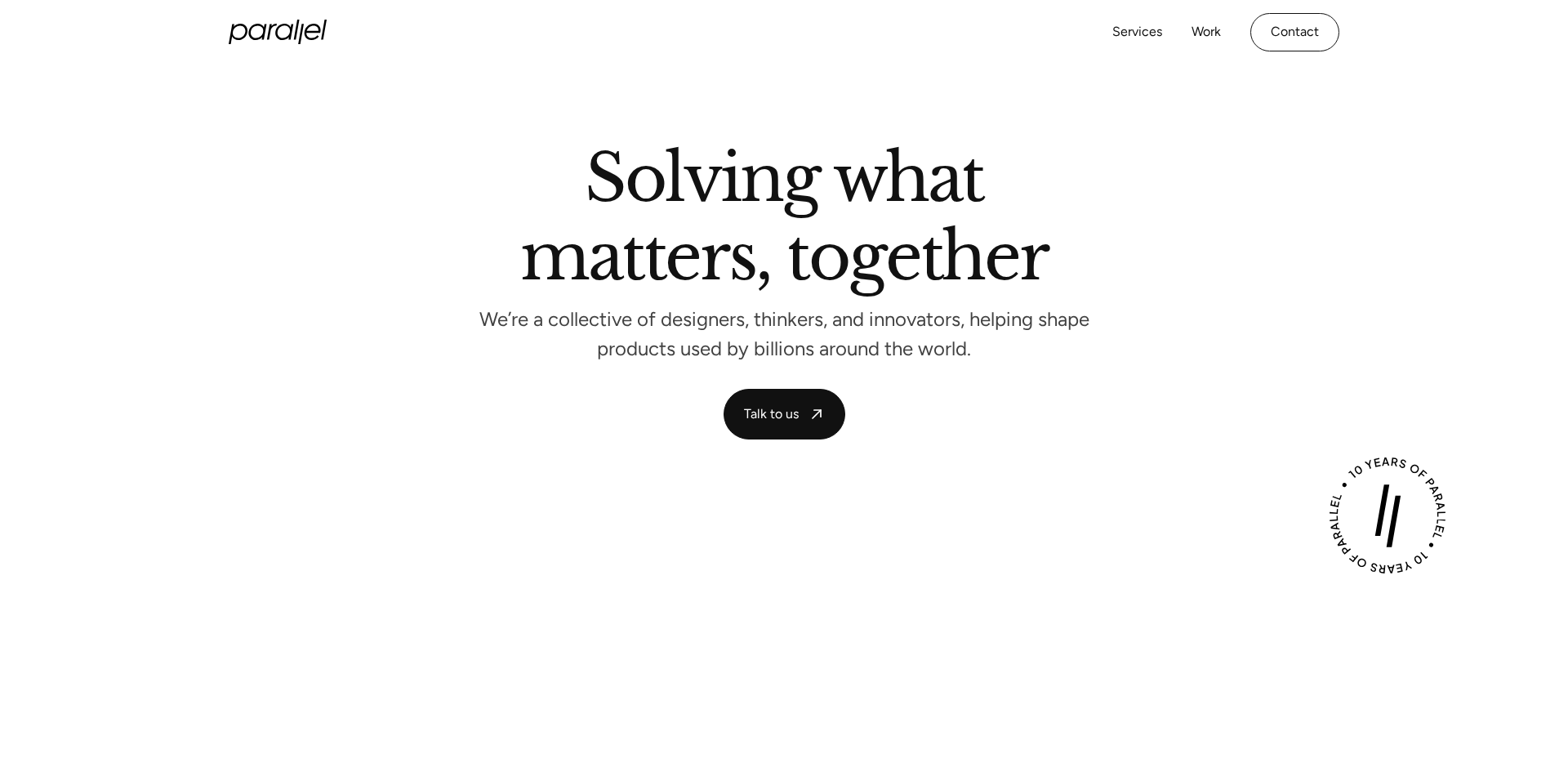 scroll, scrollTop: 0, scrollLeft: 0, axis: both 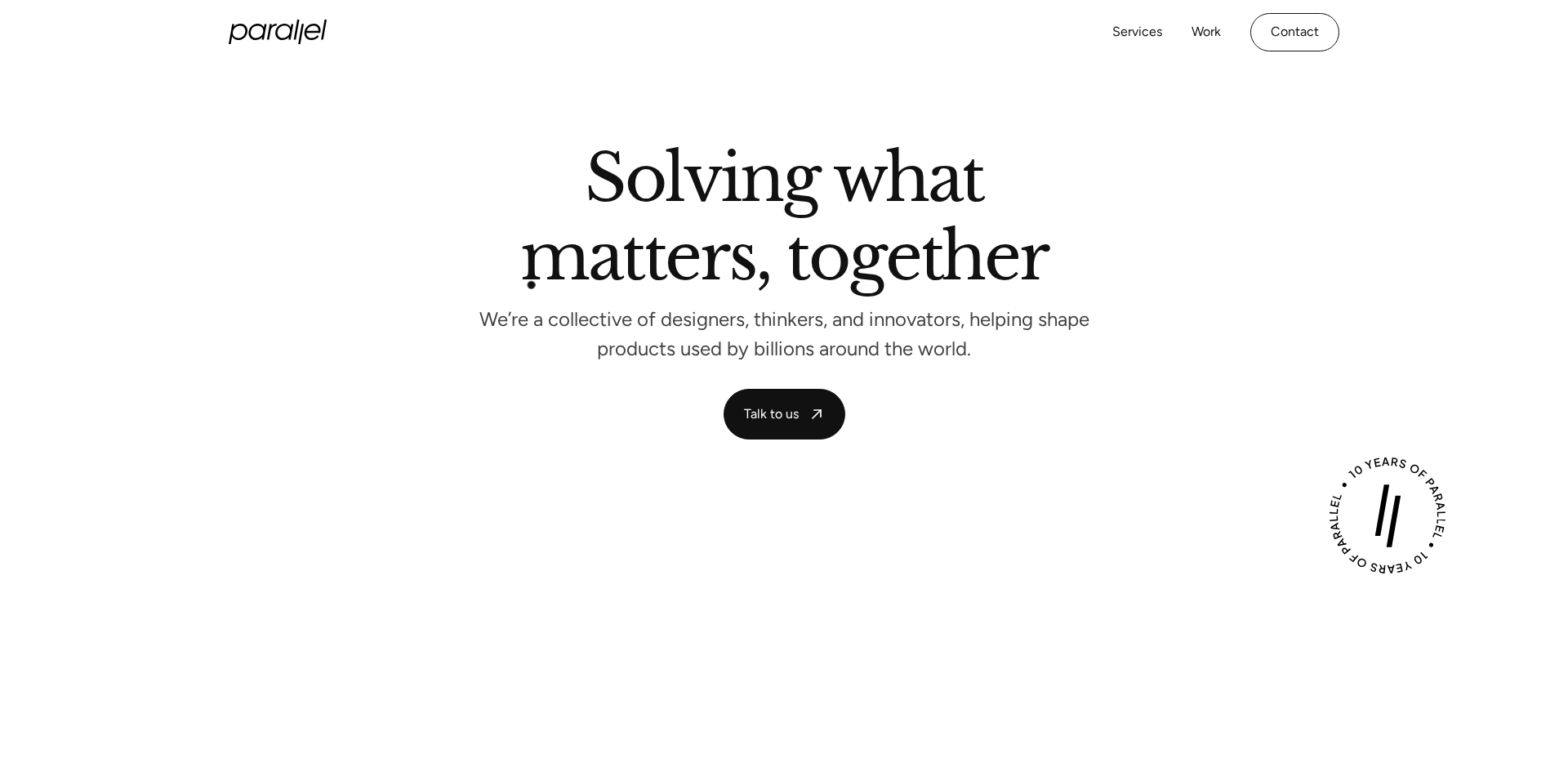 click on "Solving what  matters, together" at bounding box center (784, 221) 